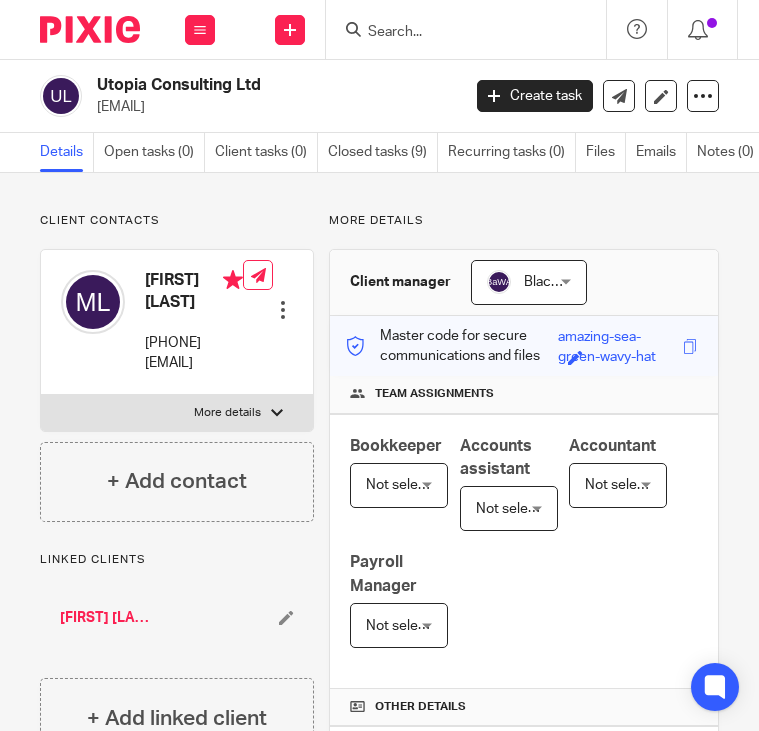 scroll, scrollTop: 0, scrollLeft: 0, axis: both 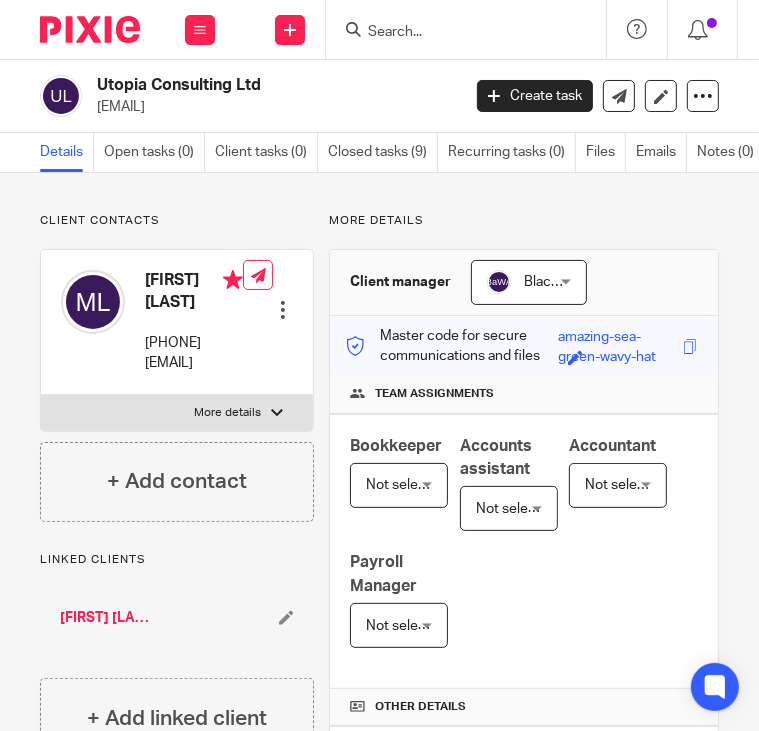click at bounding box center (456, 33) 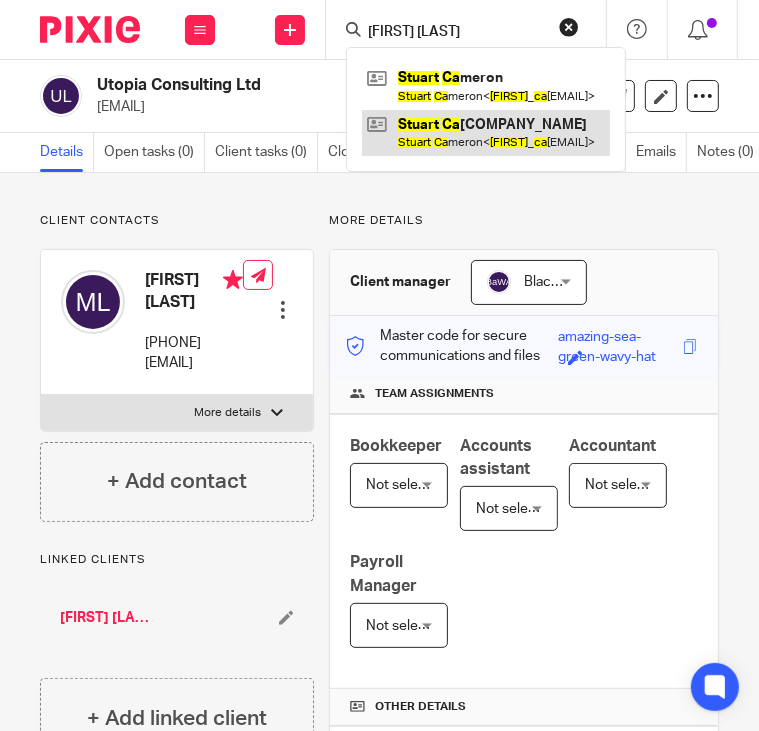 type on "[FIRST] [LAST]" 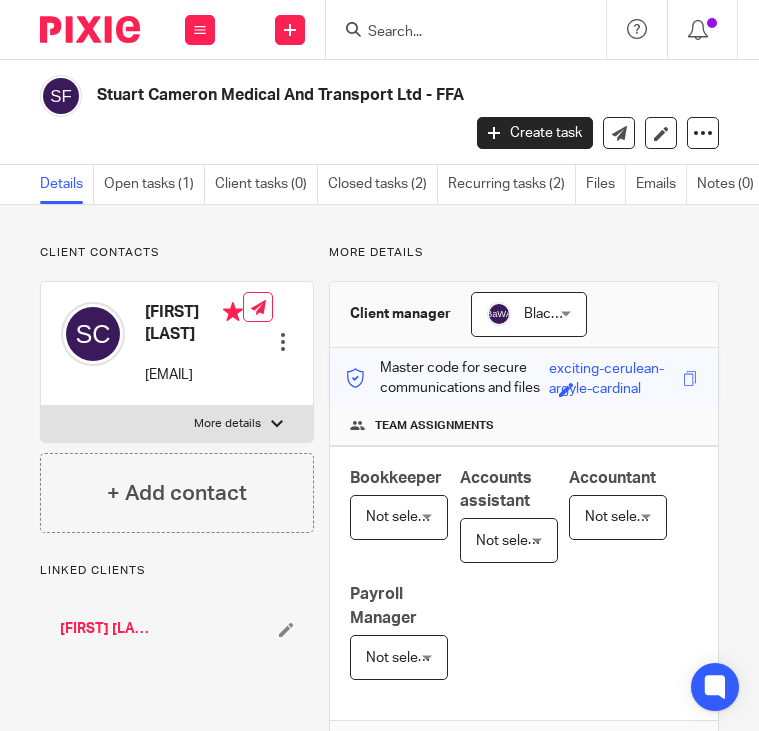 scroll, scrollTop: 0, scrollLeft: 0, axis: both 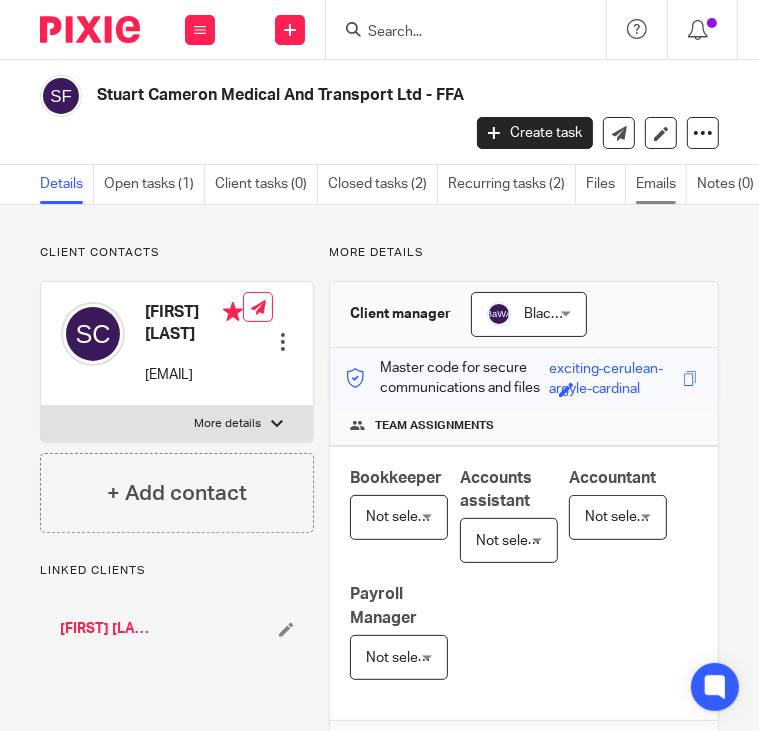 click on "Emails" at bounding box center (661, 184) 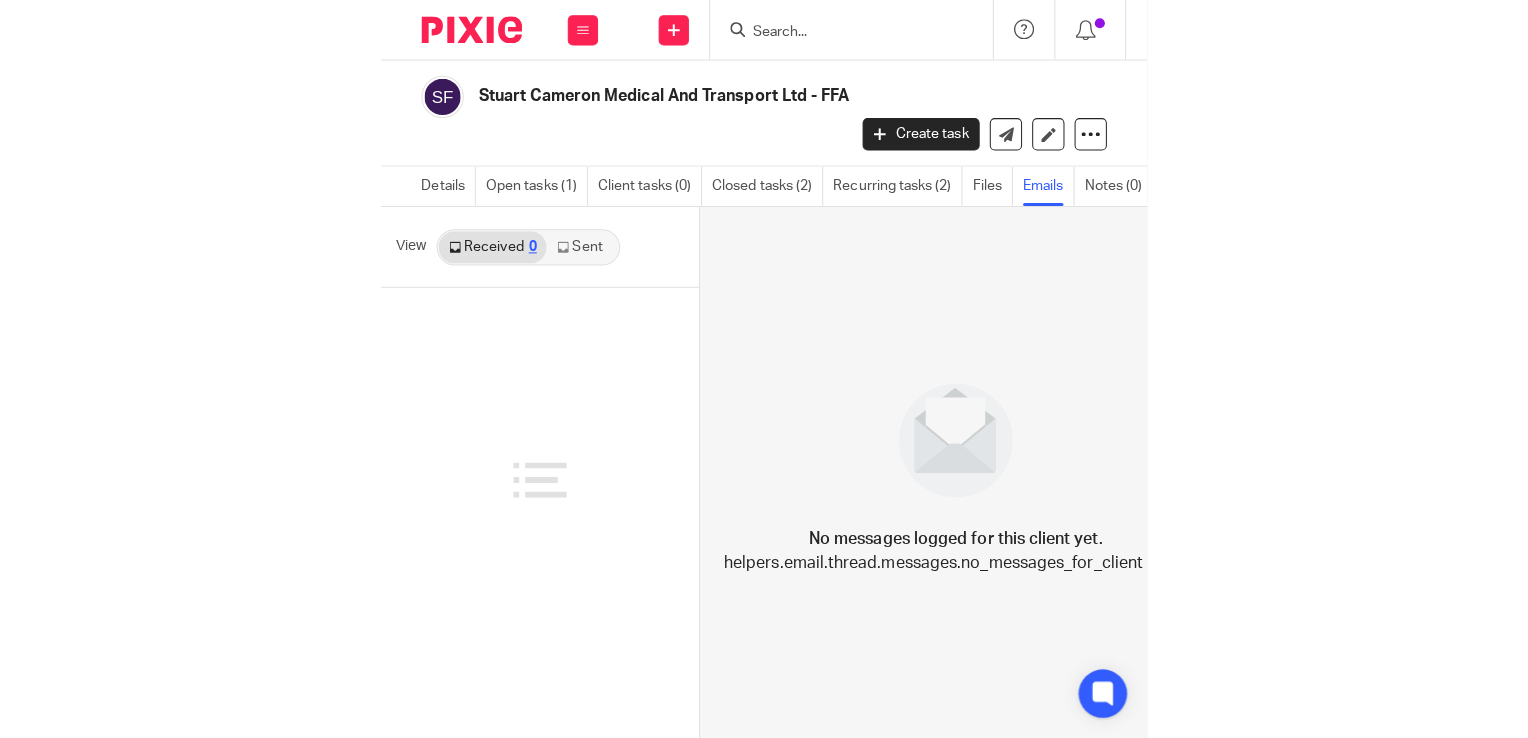 scroll, scrollTop: 0, scrollLeft: 0, axis: both 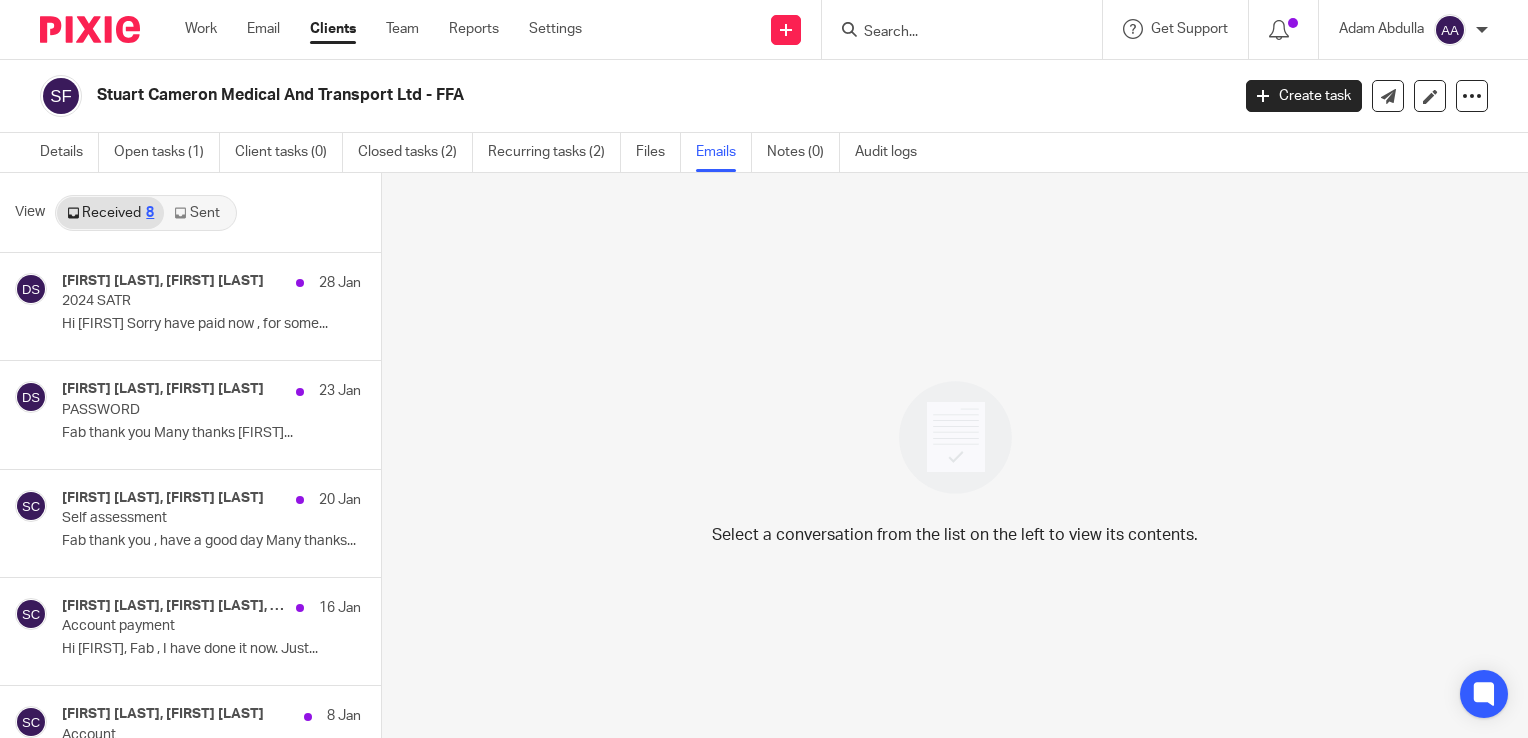 click on "Sent" at bounding box center (199, 213) 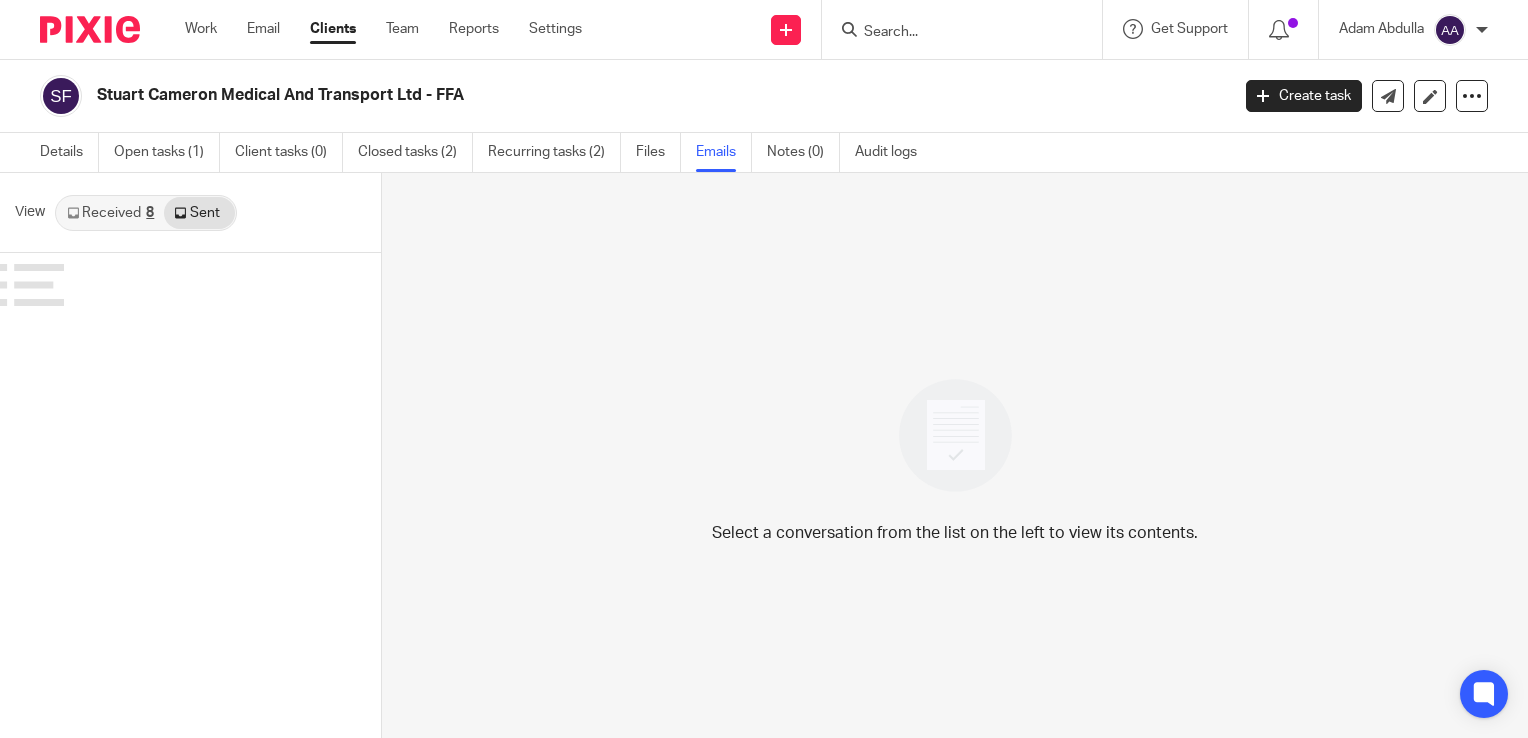 scroll, scrollTop: 0, scrollLeft: 0, axis: both 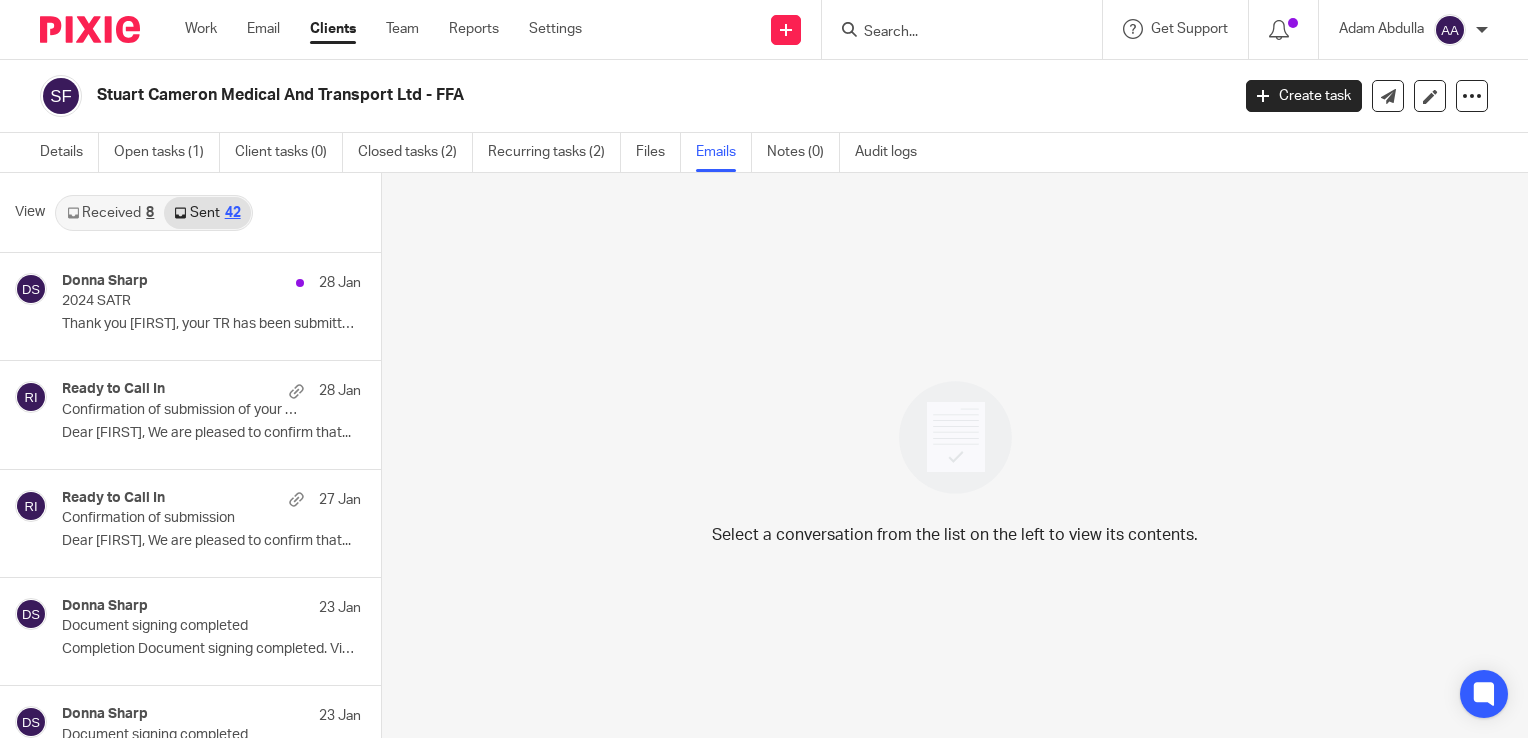 click at bounding box center (952, 33) 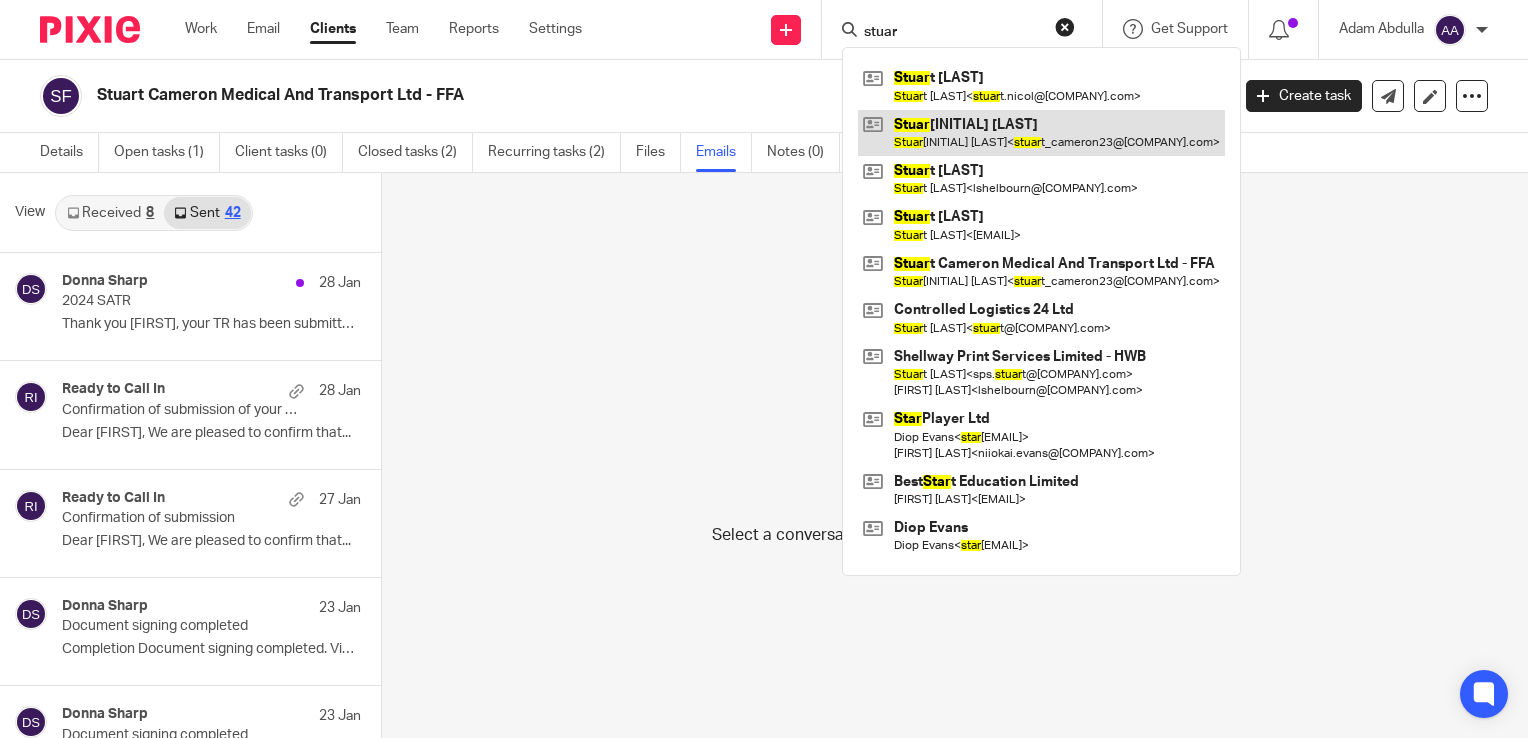 type on "stuar" 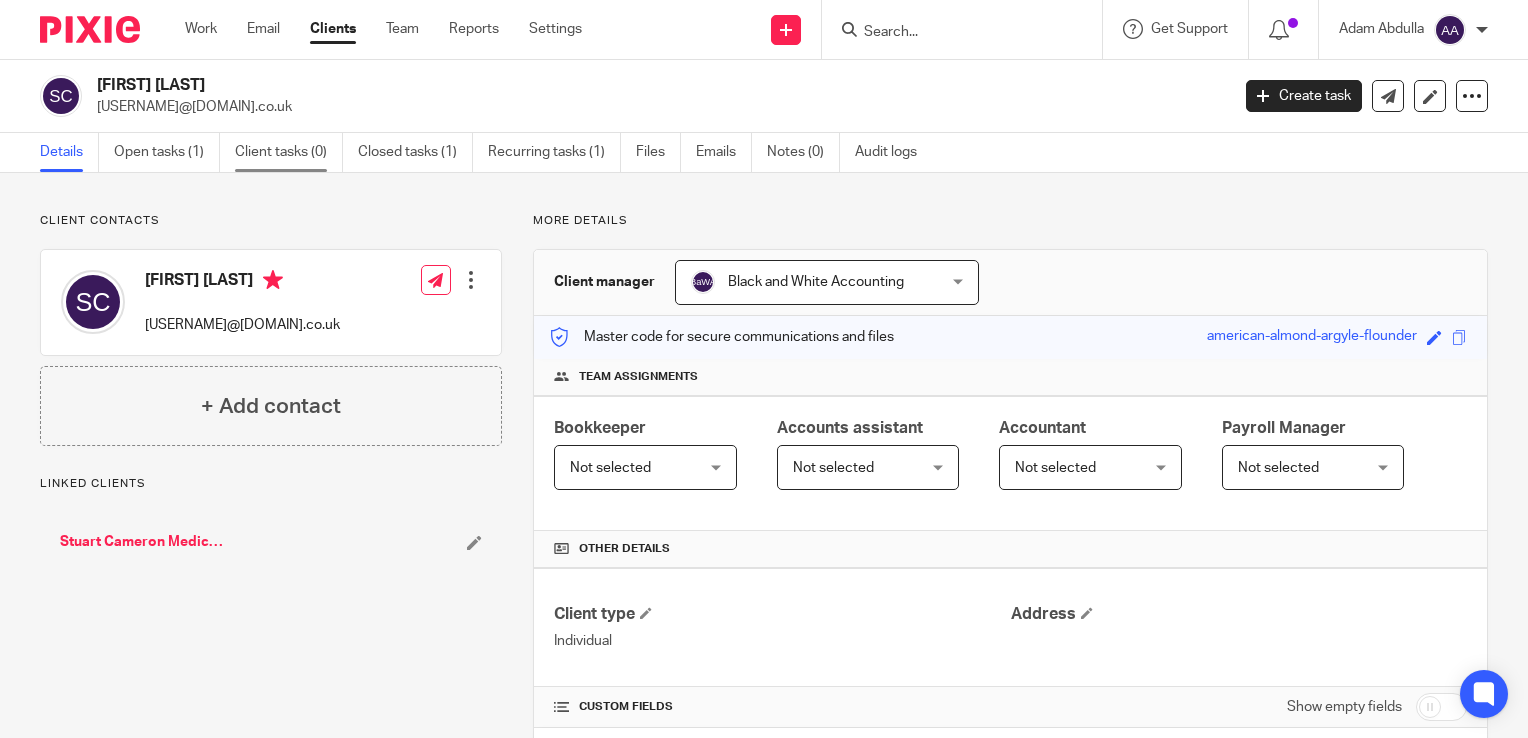 scroll, scrollTop: 0, scrollLeft: 0, axis: both 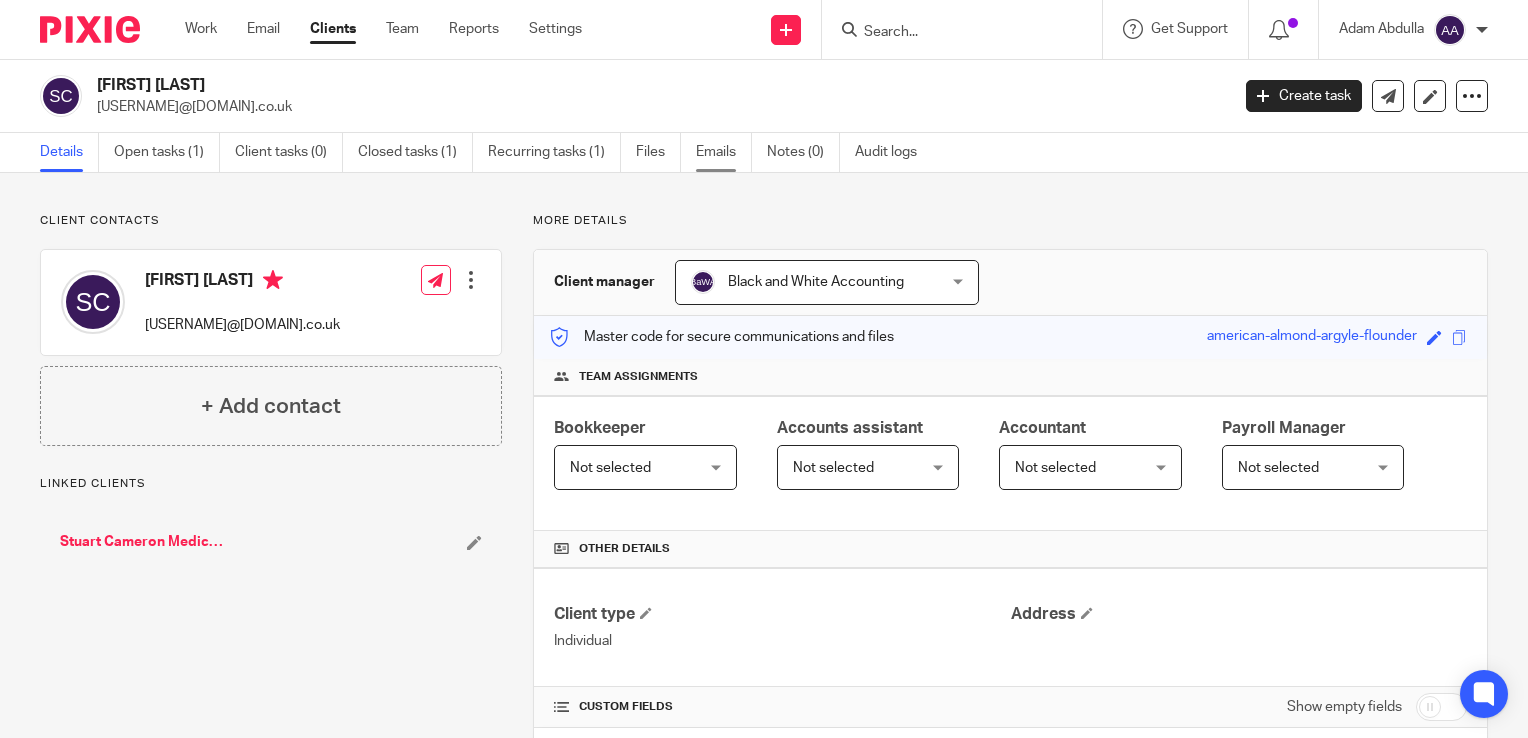 click on "Emails" at bounding box center (724, 152) 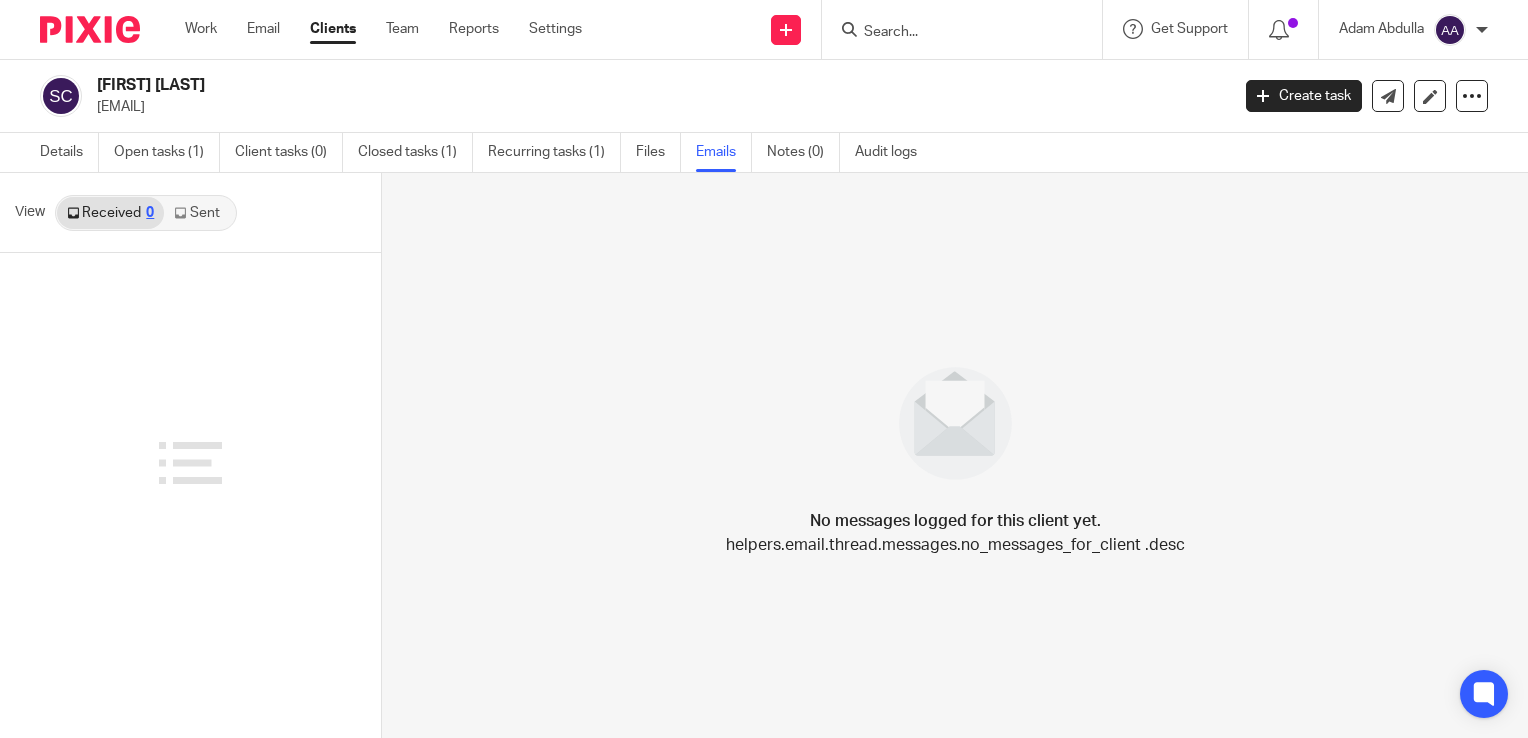 scroll, scrollTop: 0, scrollLeft: 0, axis: both 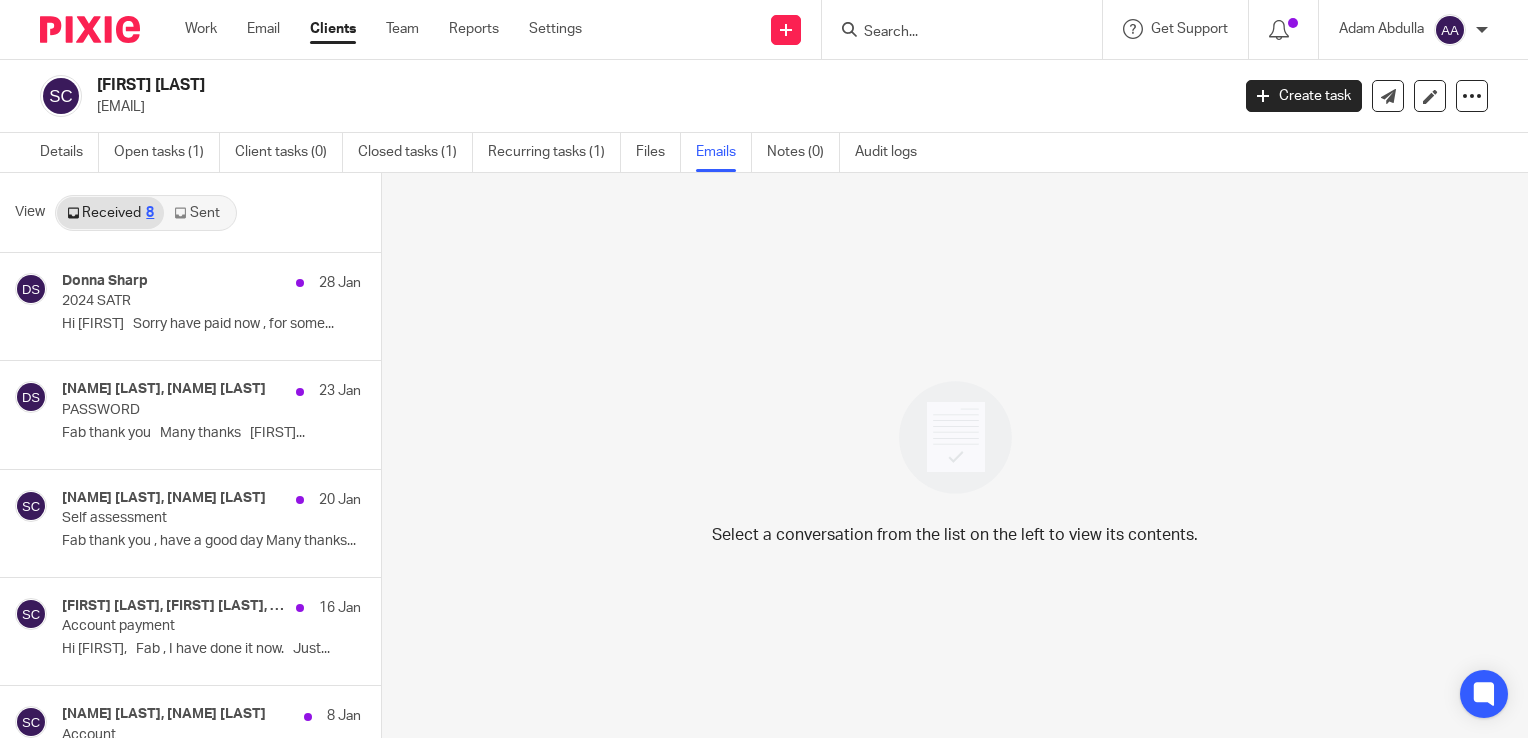 click on "Sent" at bounding box center [199, 213] 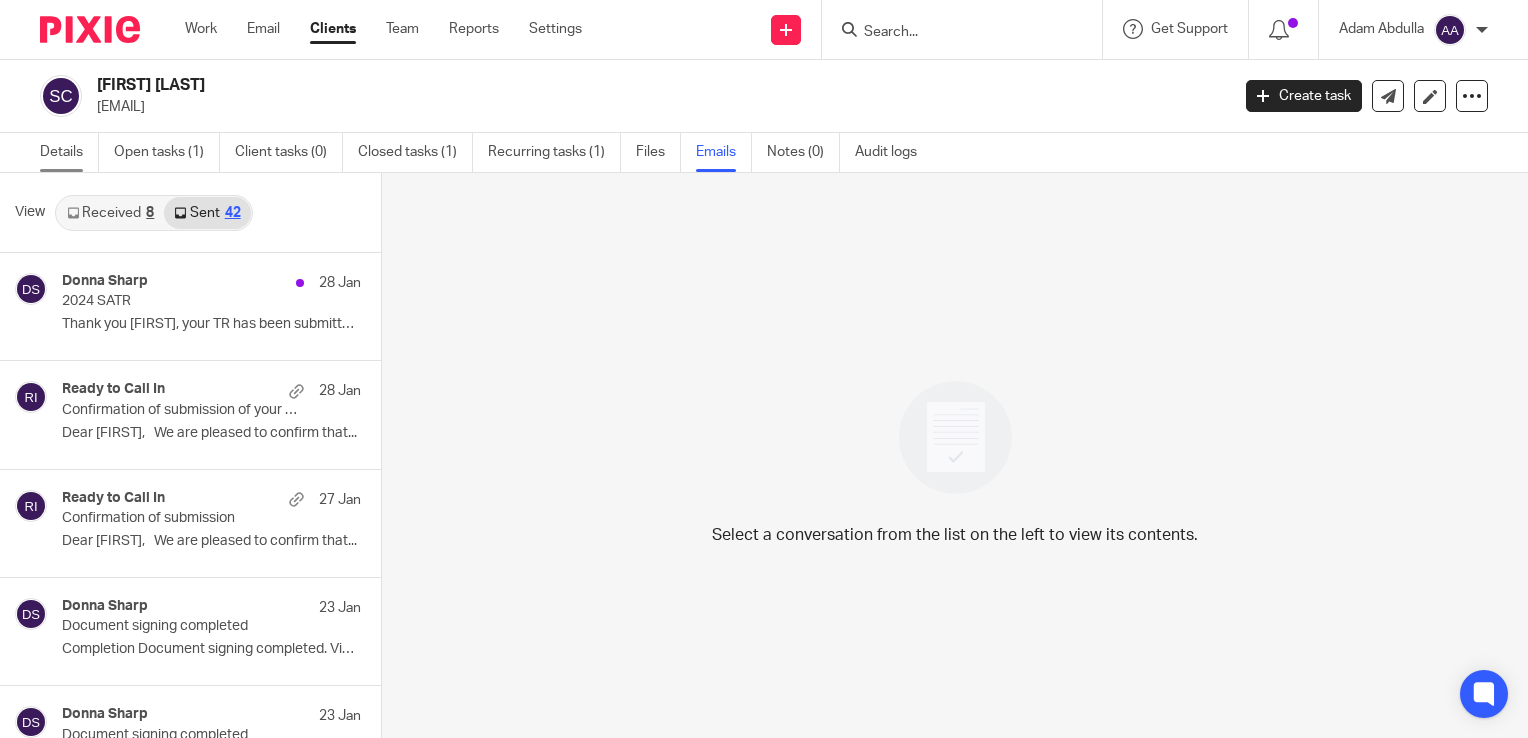 click on "Details" at bounding box center [69, 152] 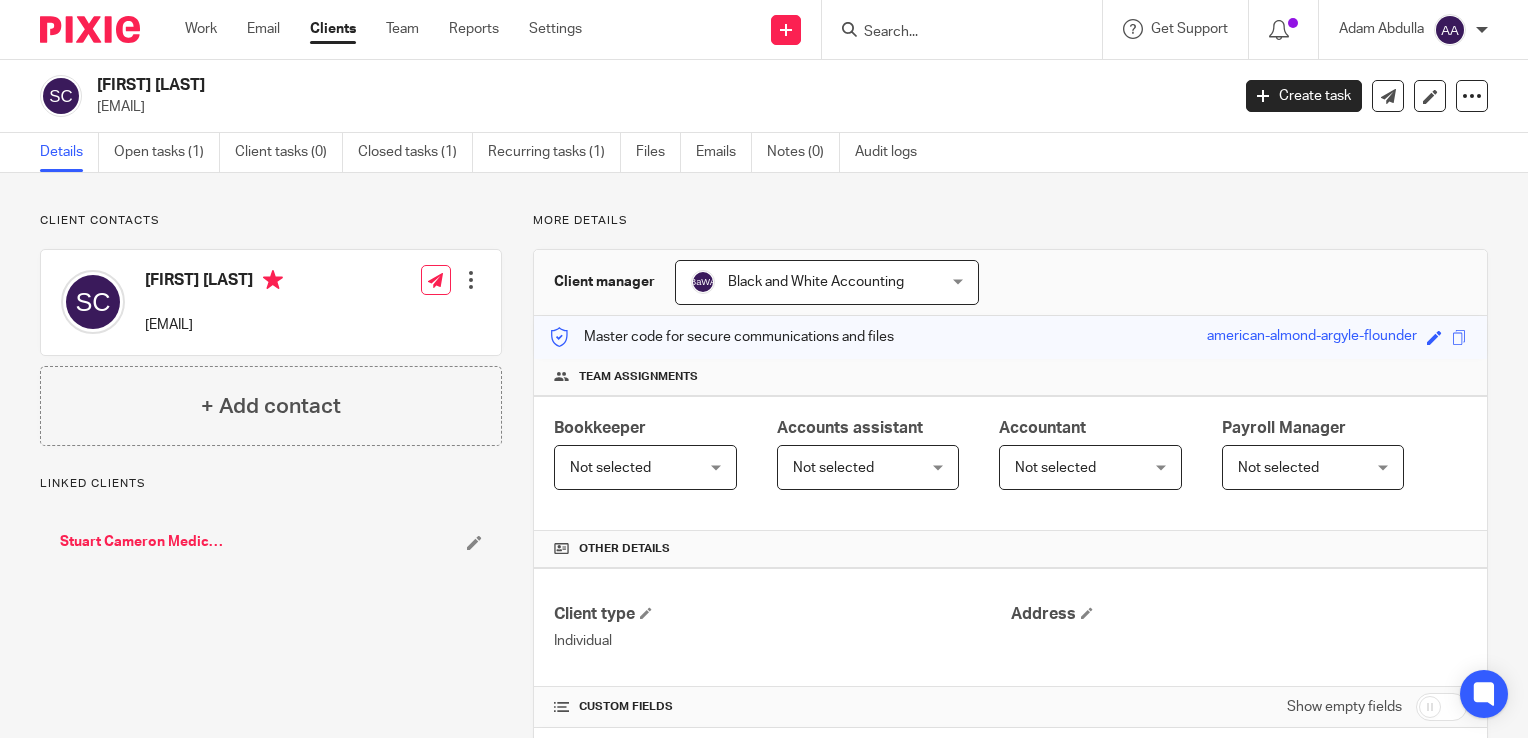 scroll, scrollTop: 0, scrollLeft: 0, axis: both 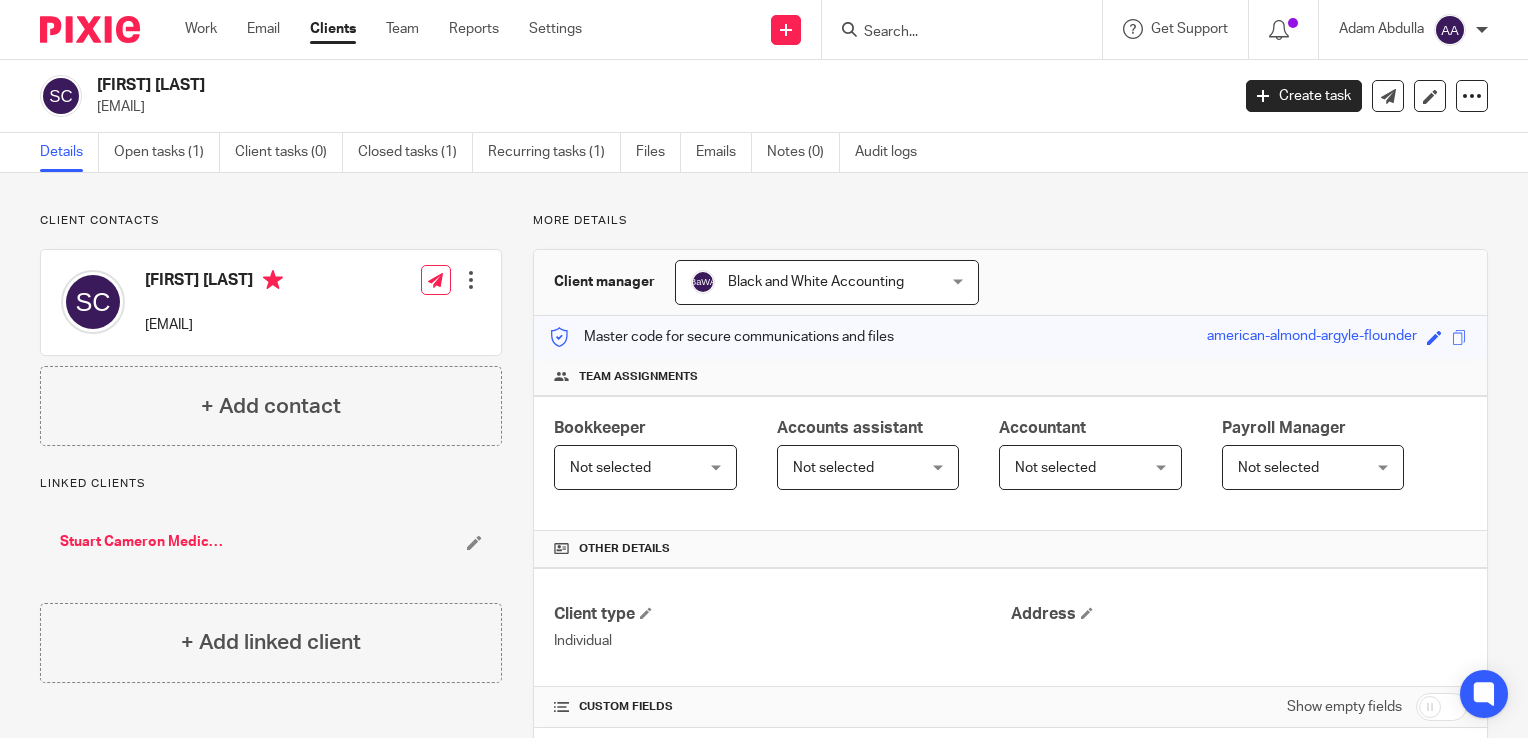 click on "Stuart Cameron Medical And Transport Ltd - FFA" at bounding box center (144, 542) 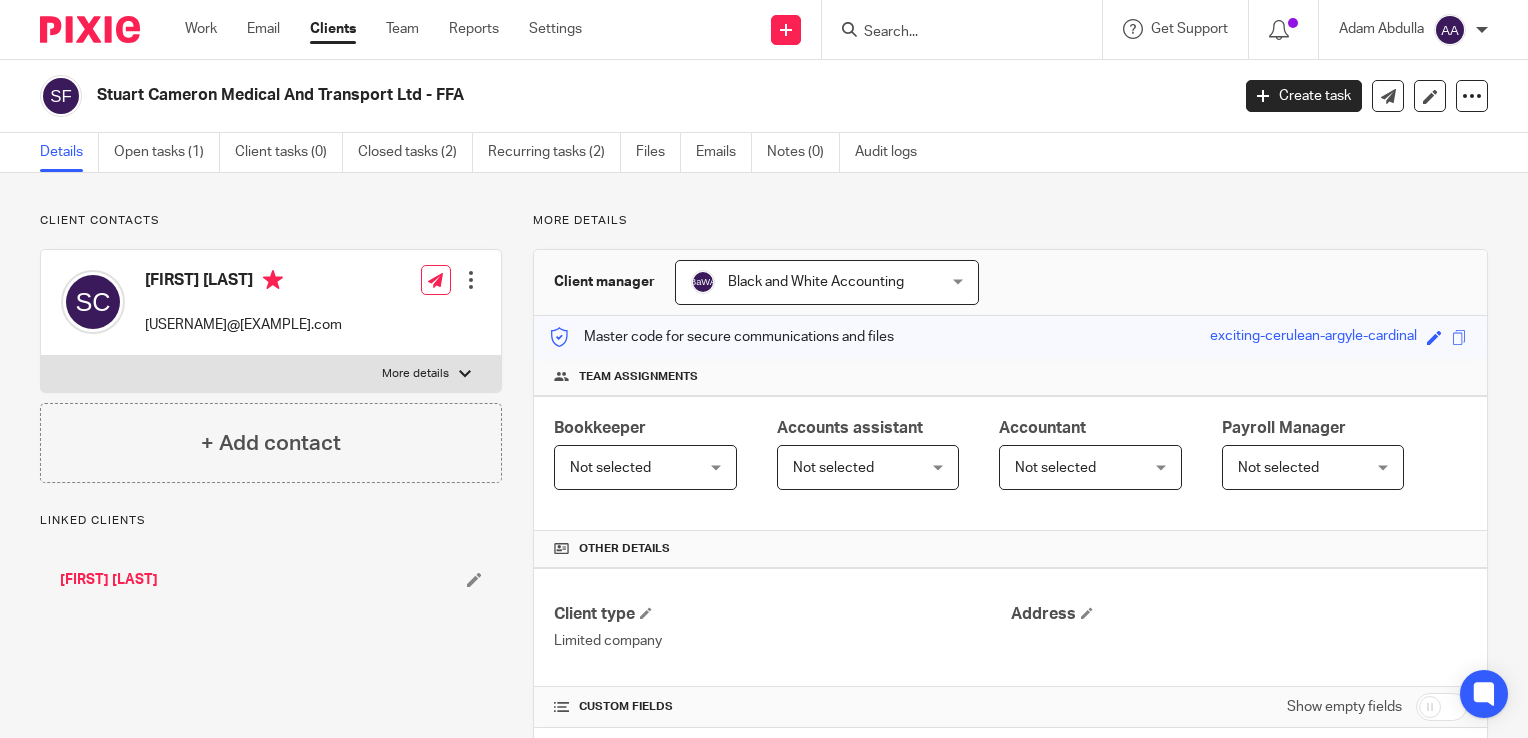 scroll, scrollTop: 0, scrollLeft: 0, axis: both 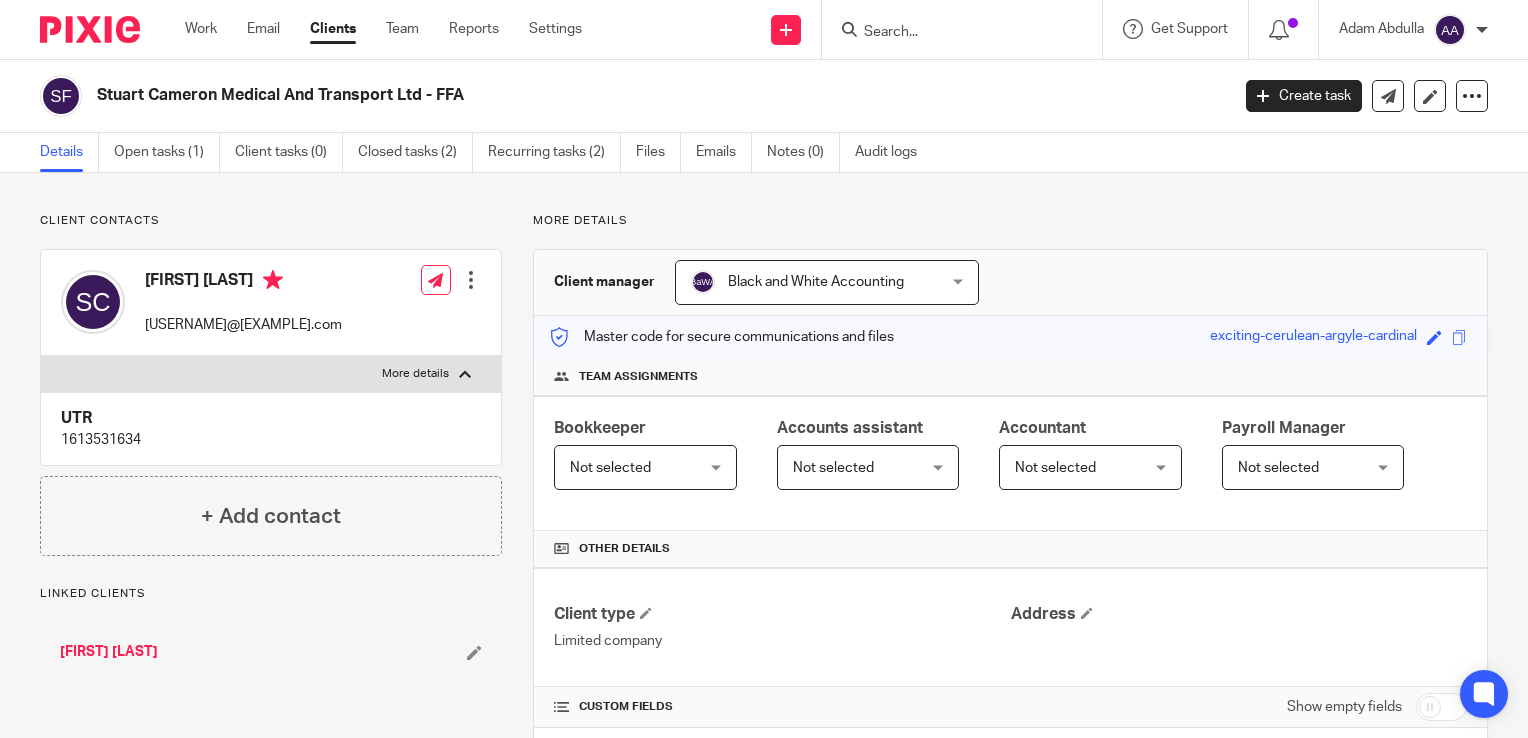 click on "More details" at bounding box center [271, 374] 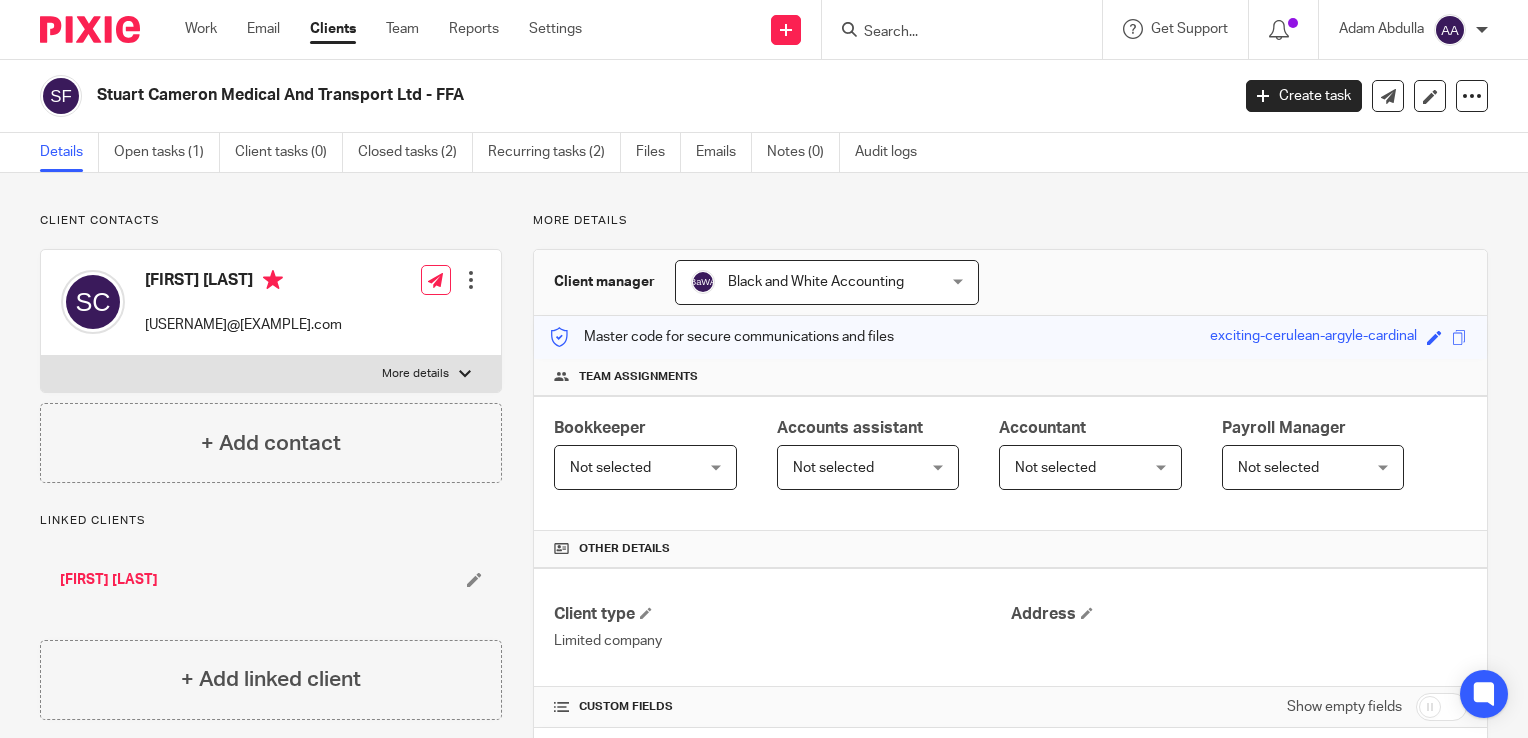 click on "[FIRST] [LAST]" at bounding box center (109, 580) 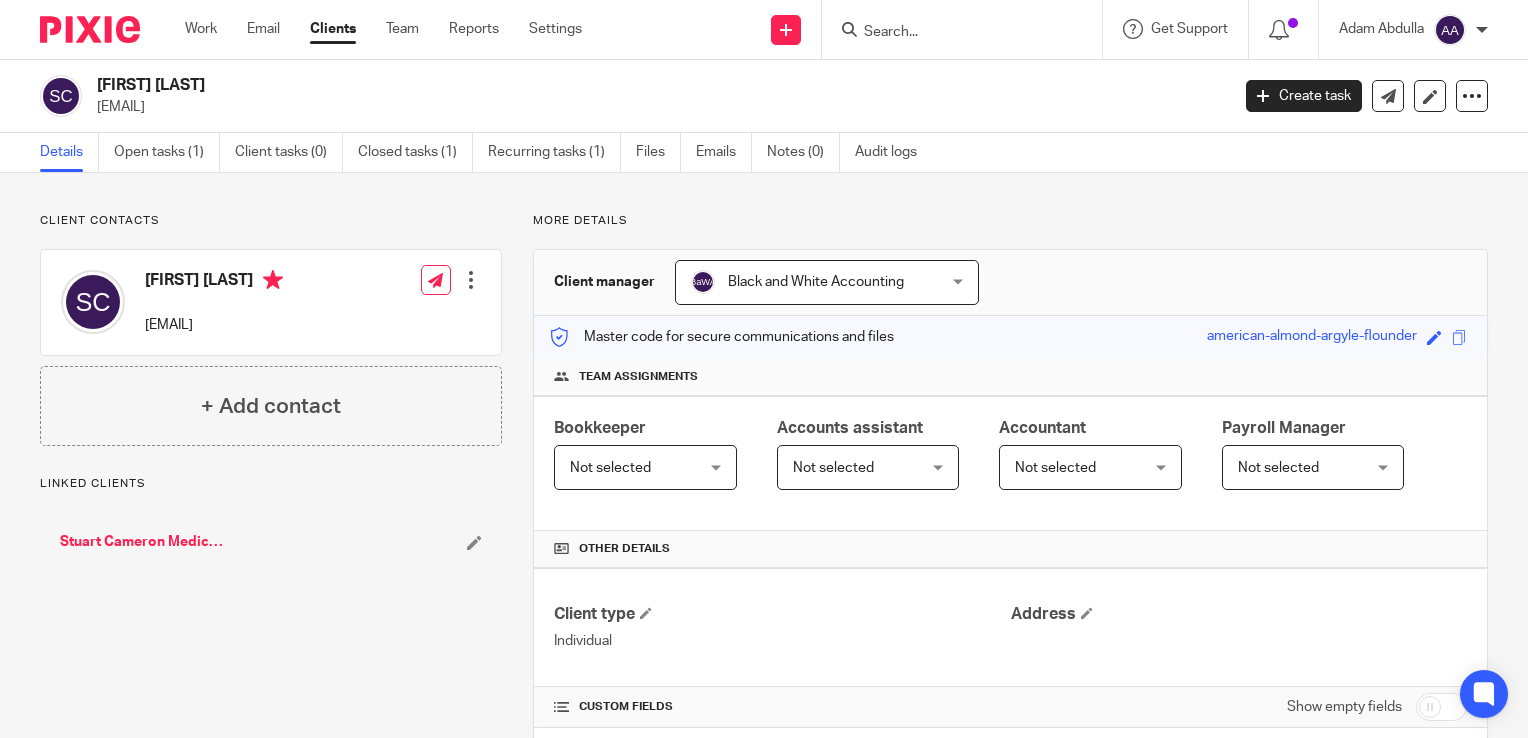 scroll, scrollTop: 0, scrollLeft: 0, axis: both 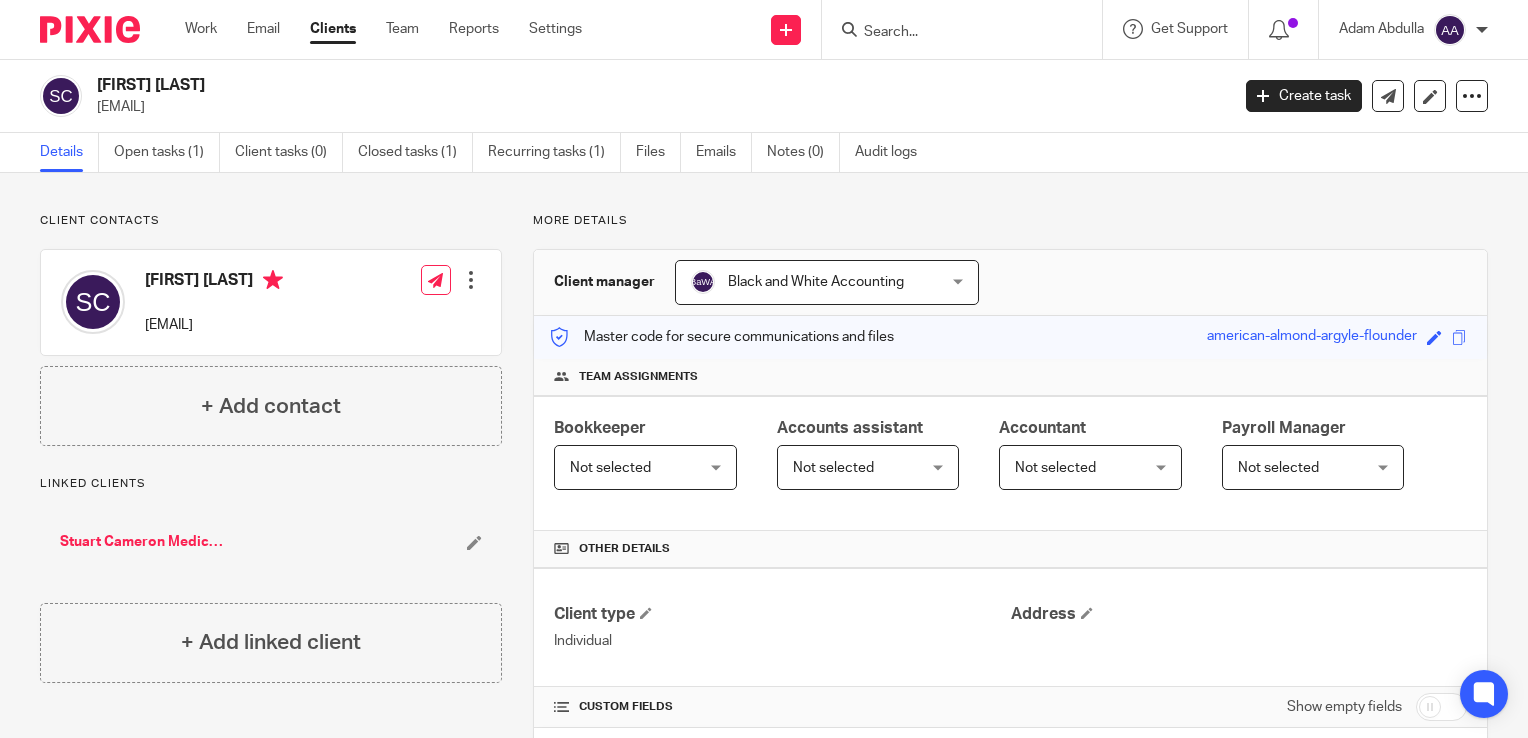 click on "More details" at bounding box center [1010, 221] 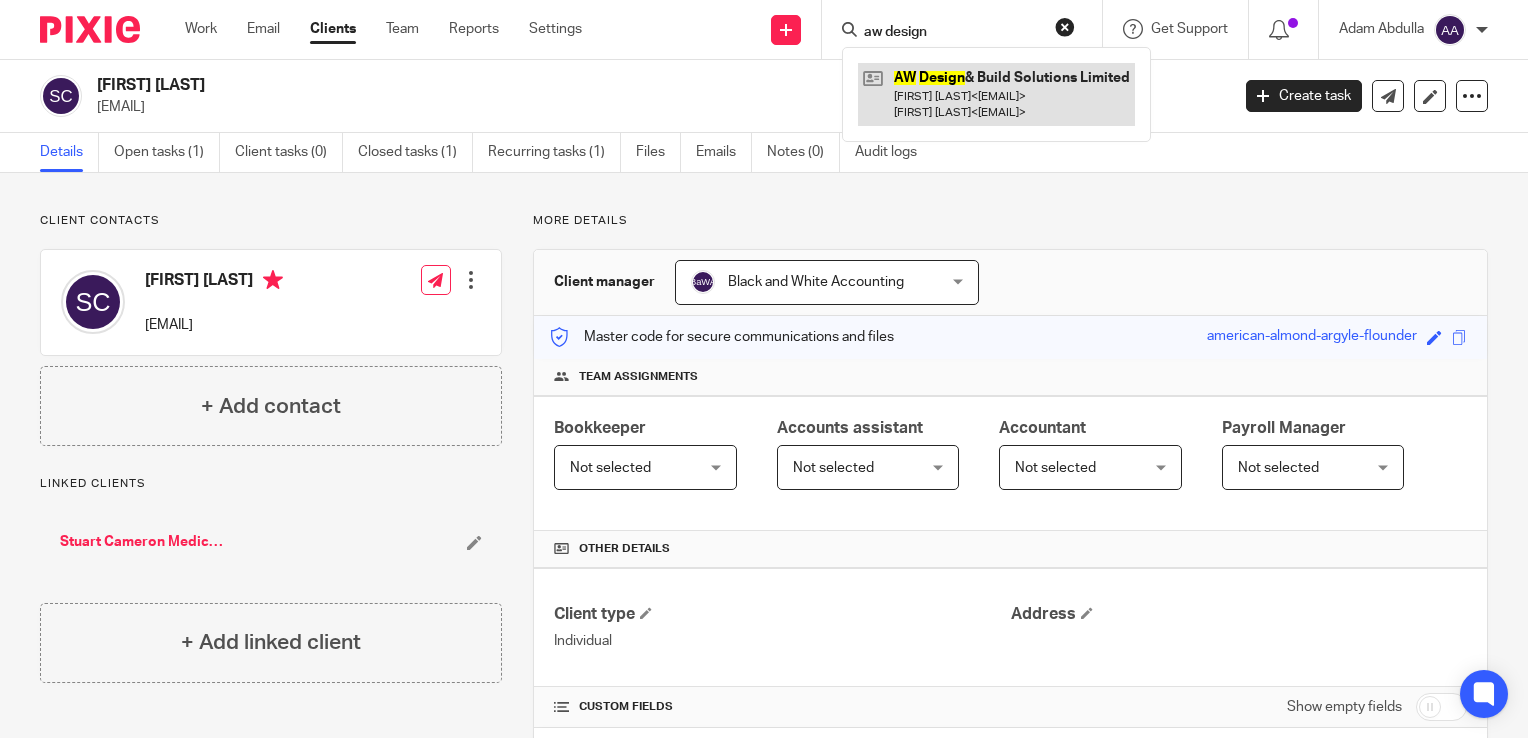 type on "aw design" 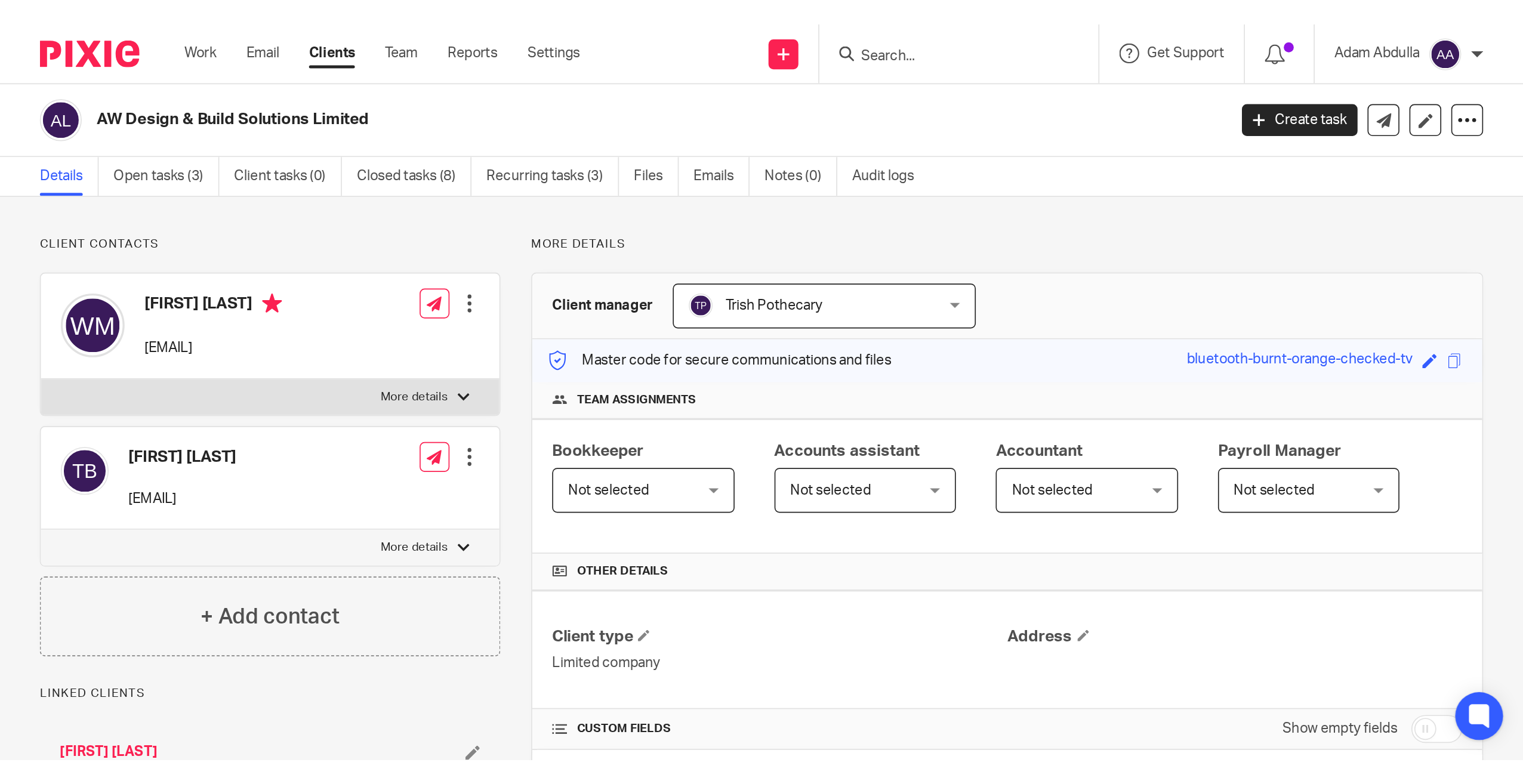 scroll, scrollTop: 0, scrollLeft: 0, axis: both 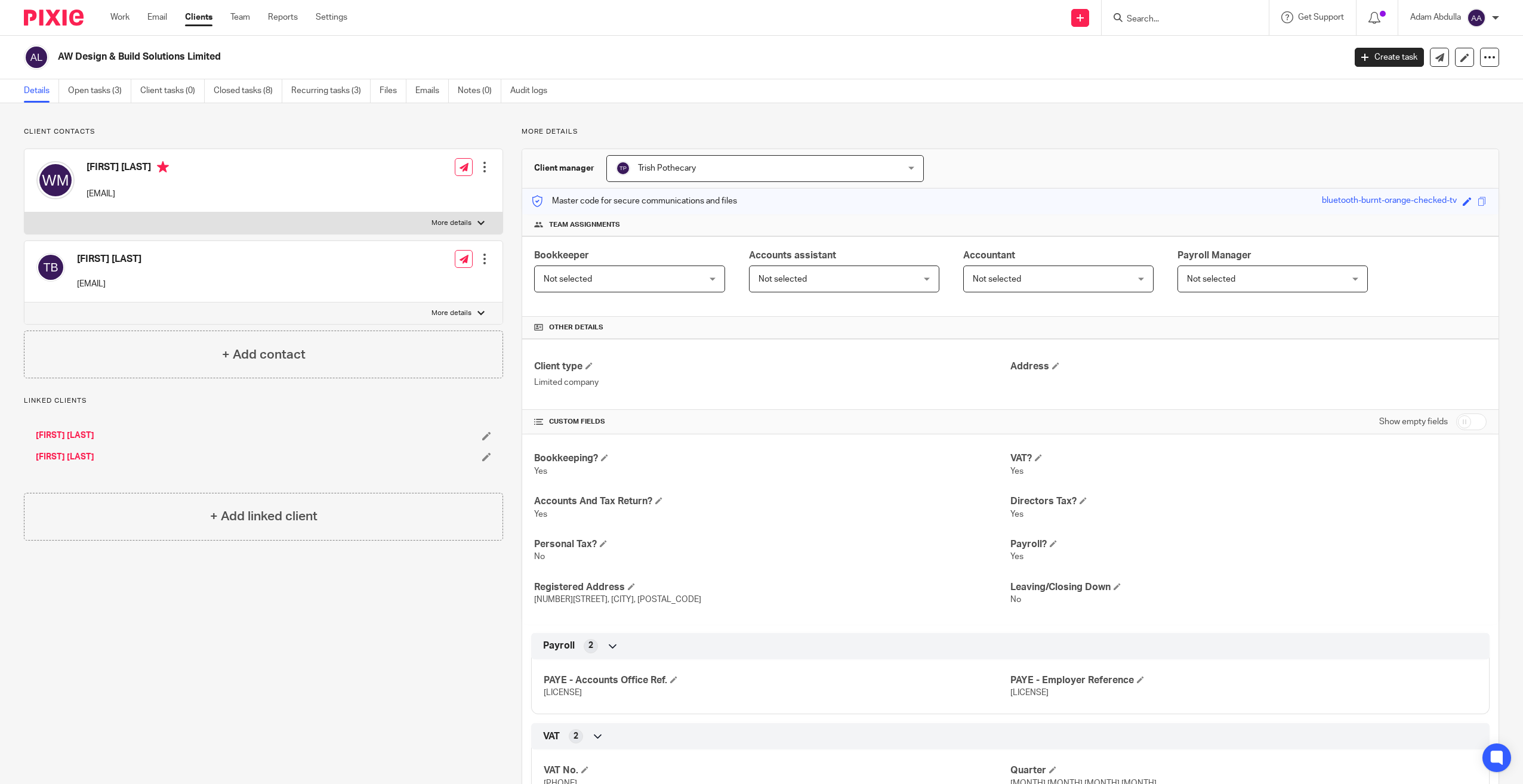 click at bounding box center [1179, 20] 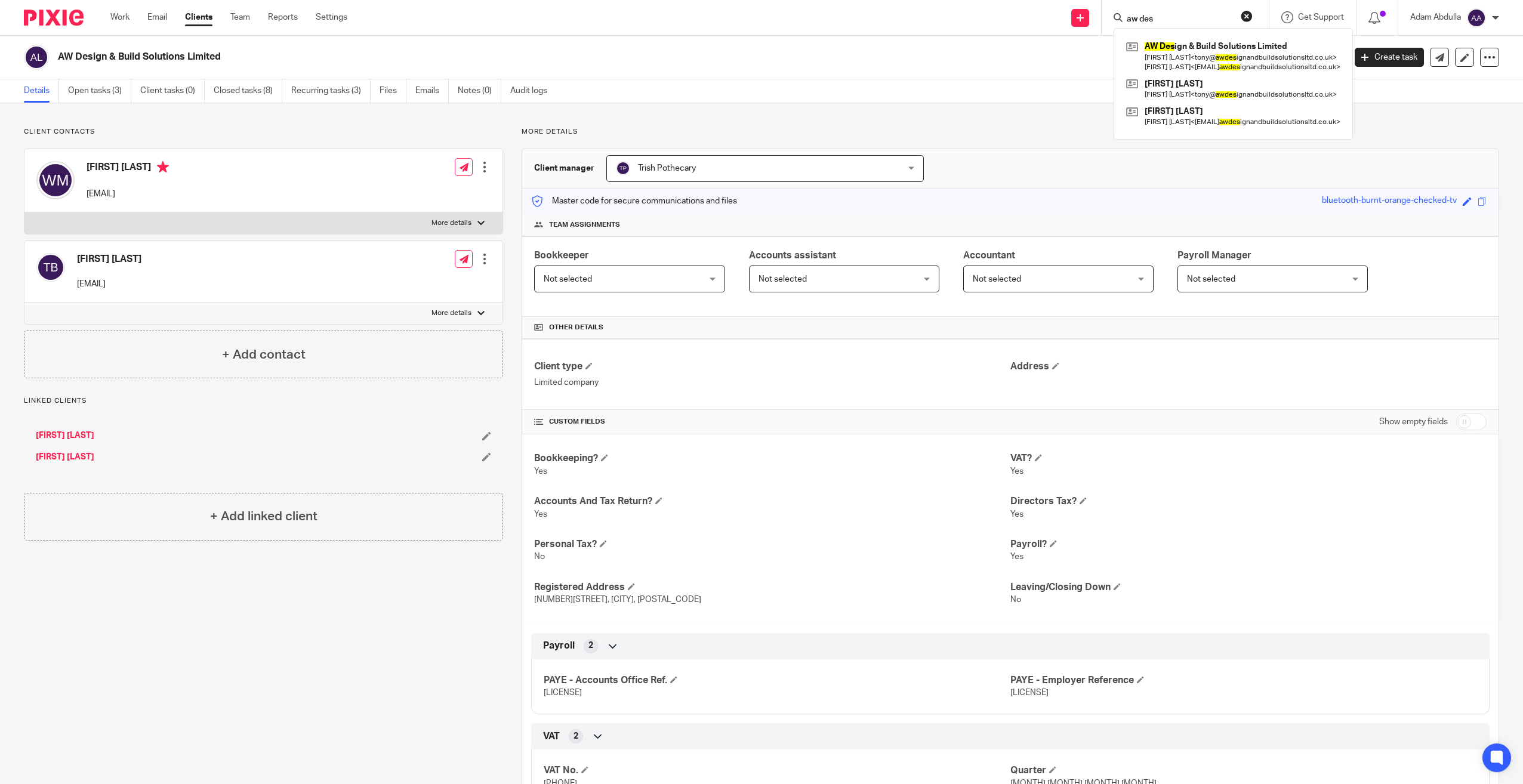 type on "aw des" 